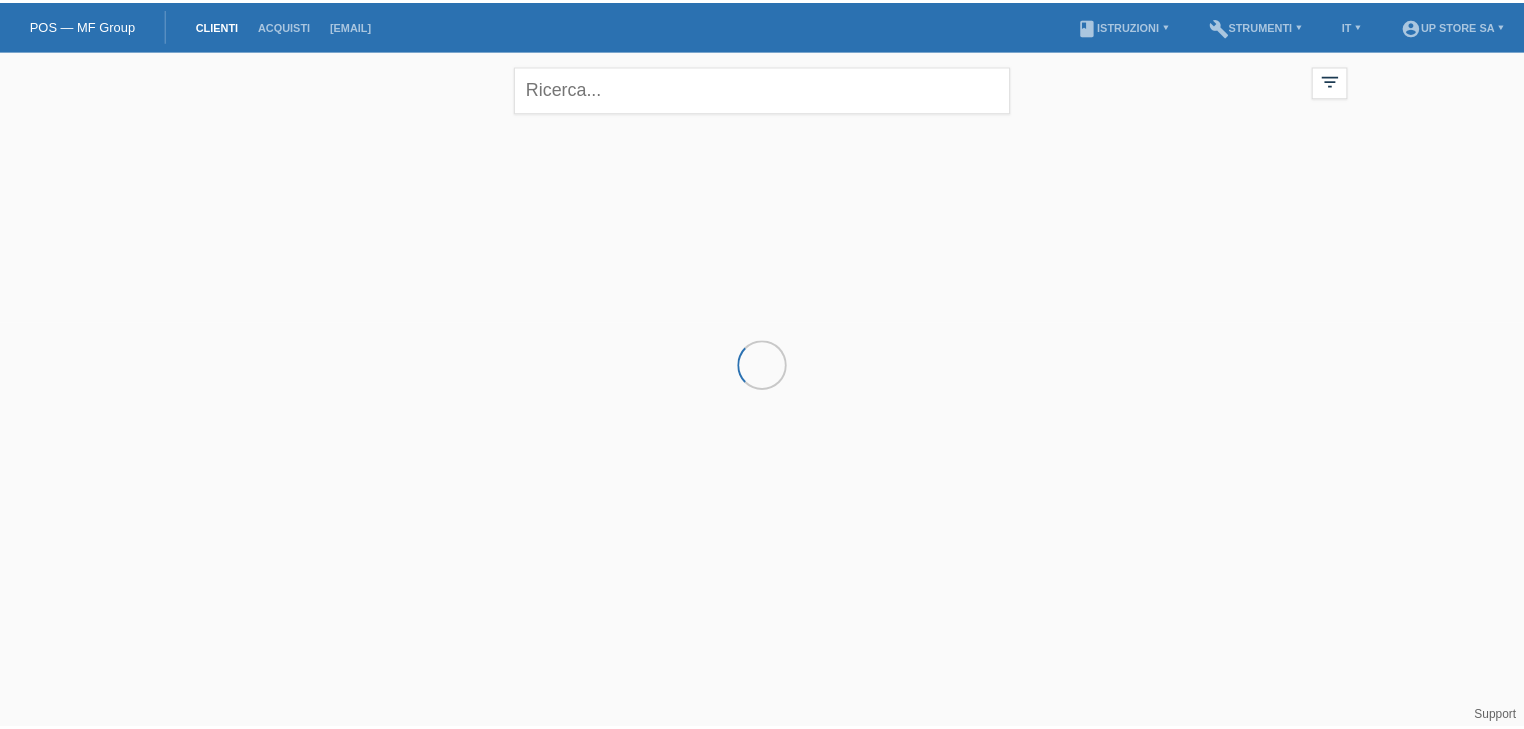 scroll, scrollTop: 0, scrollLeft: 0, axis: both 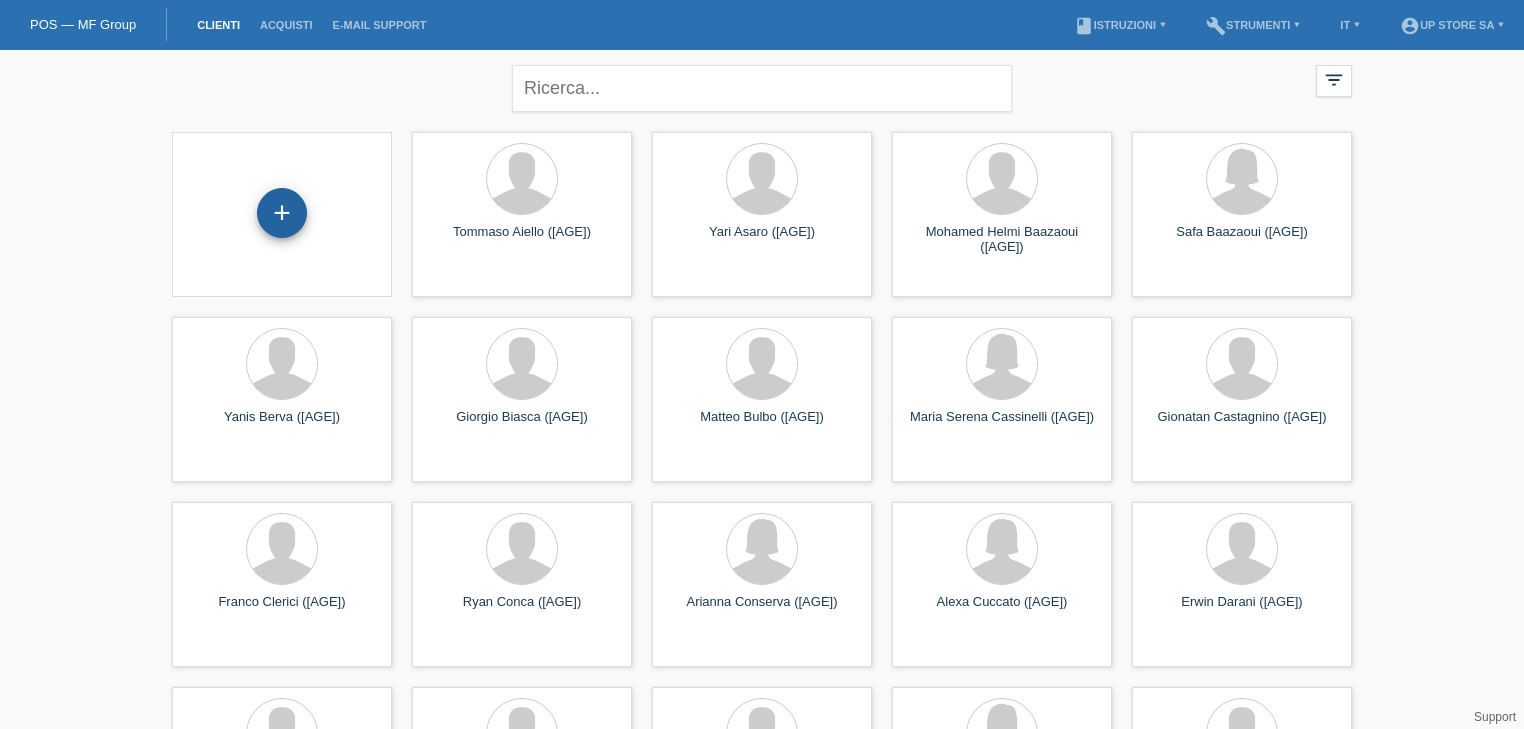 click on "+" at bounding box center [282, 213] 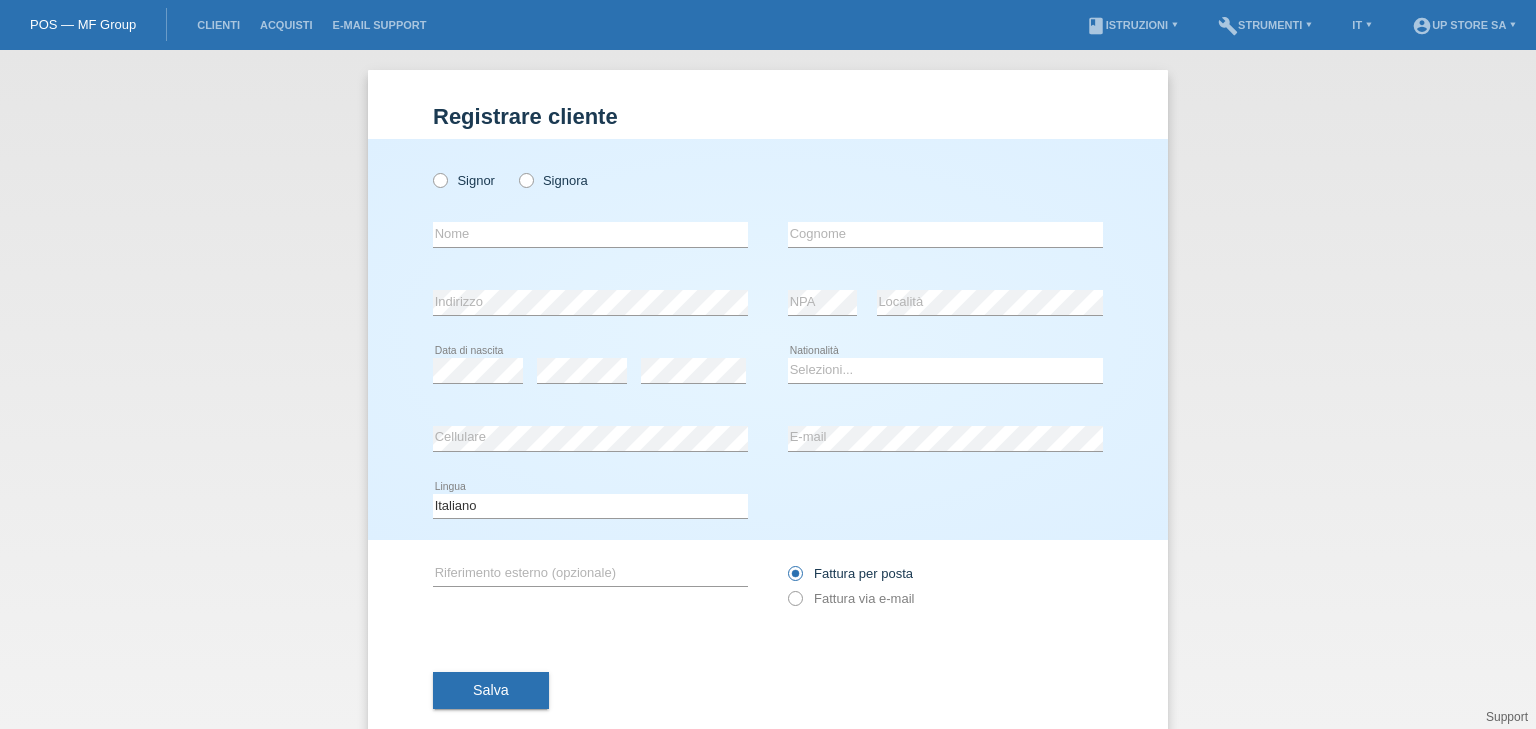 scroll, scrollTop: 0, scrollLeft: 0, axis: both 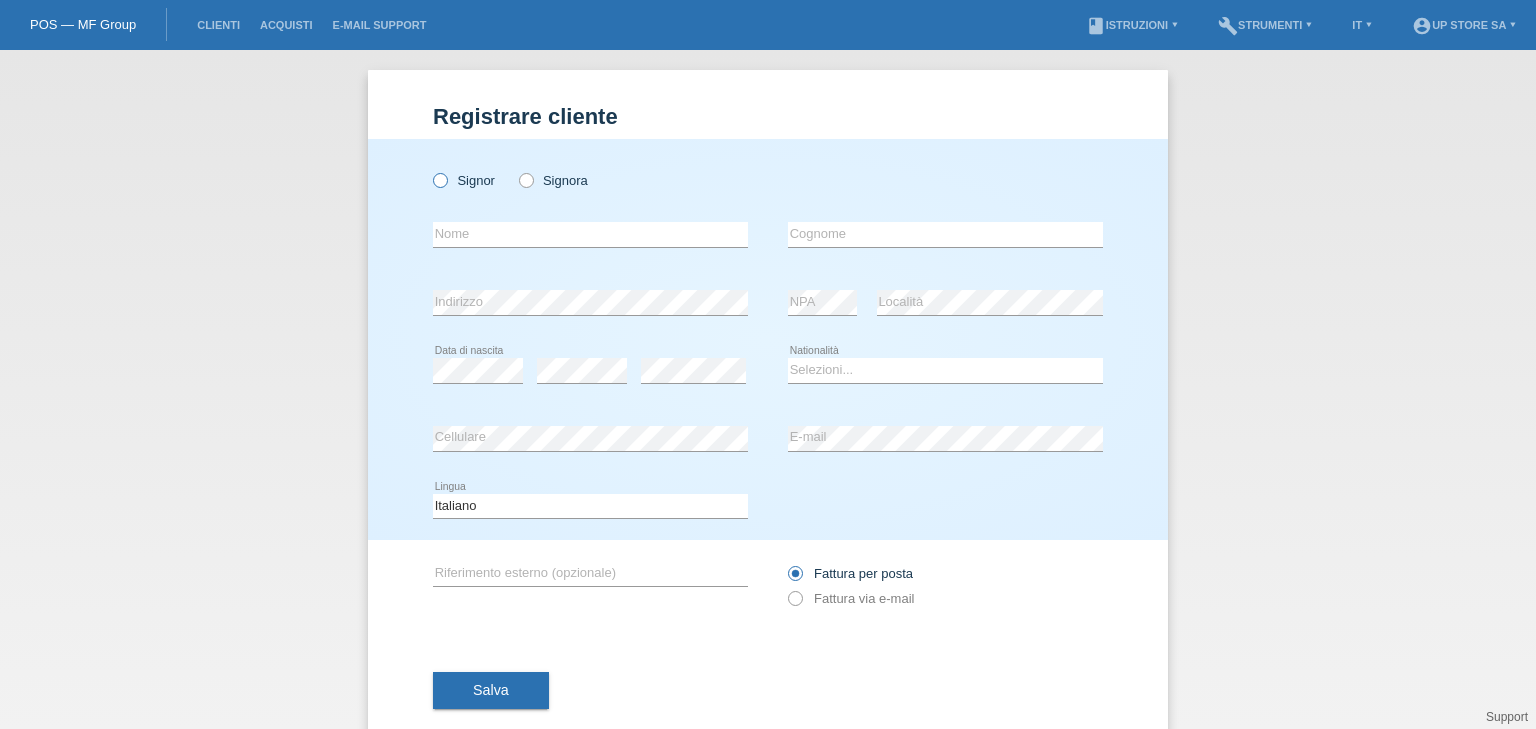 click on "Signor" at bounding box center [464, 180] 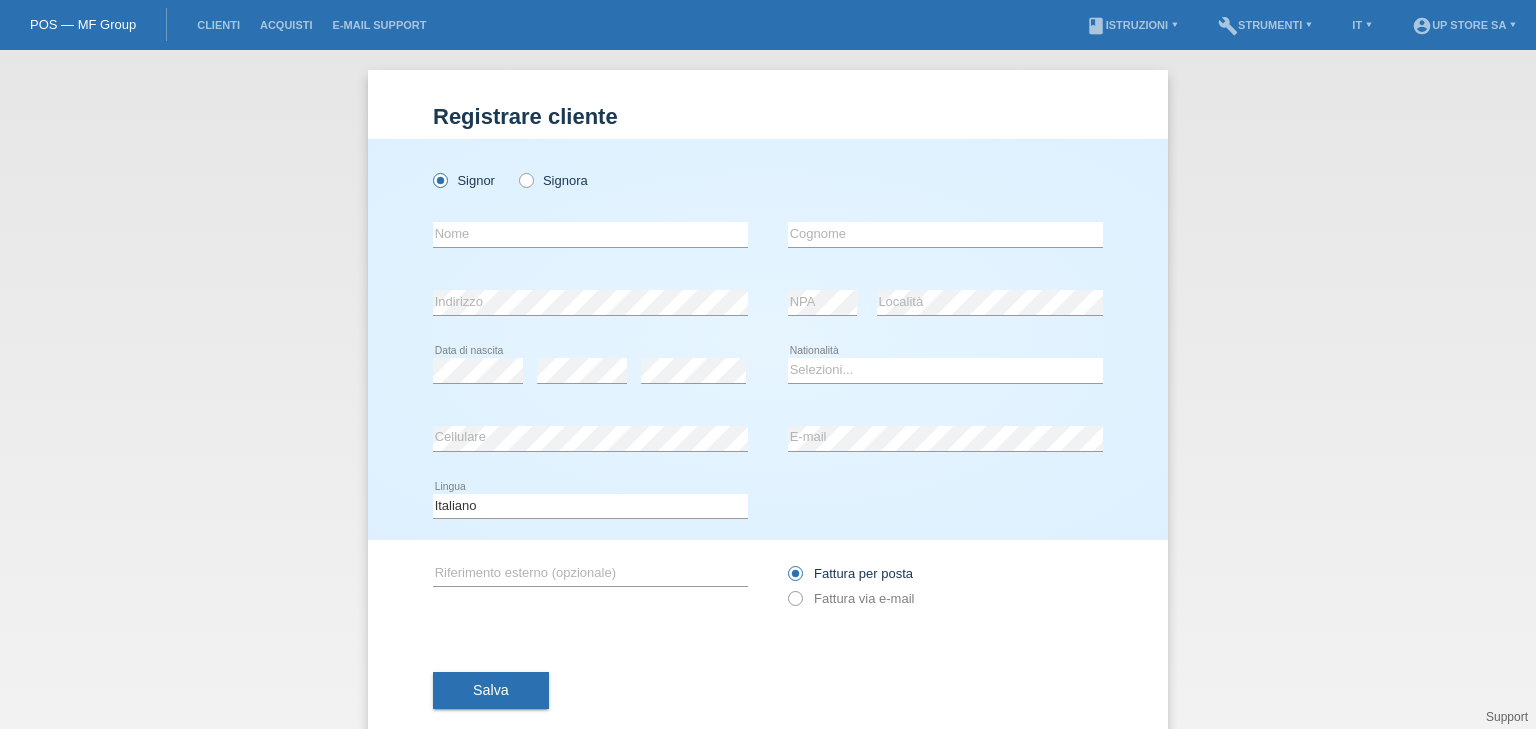 click at bounding box center (590, 247) 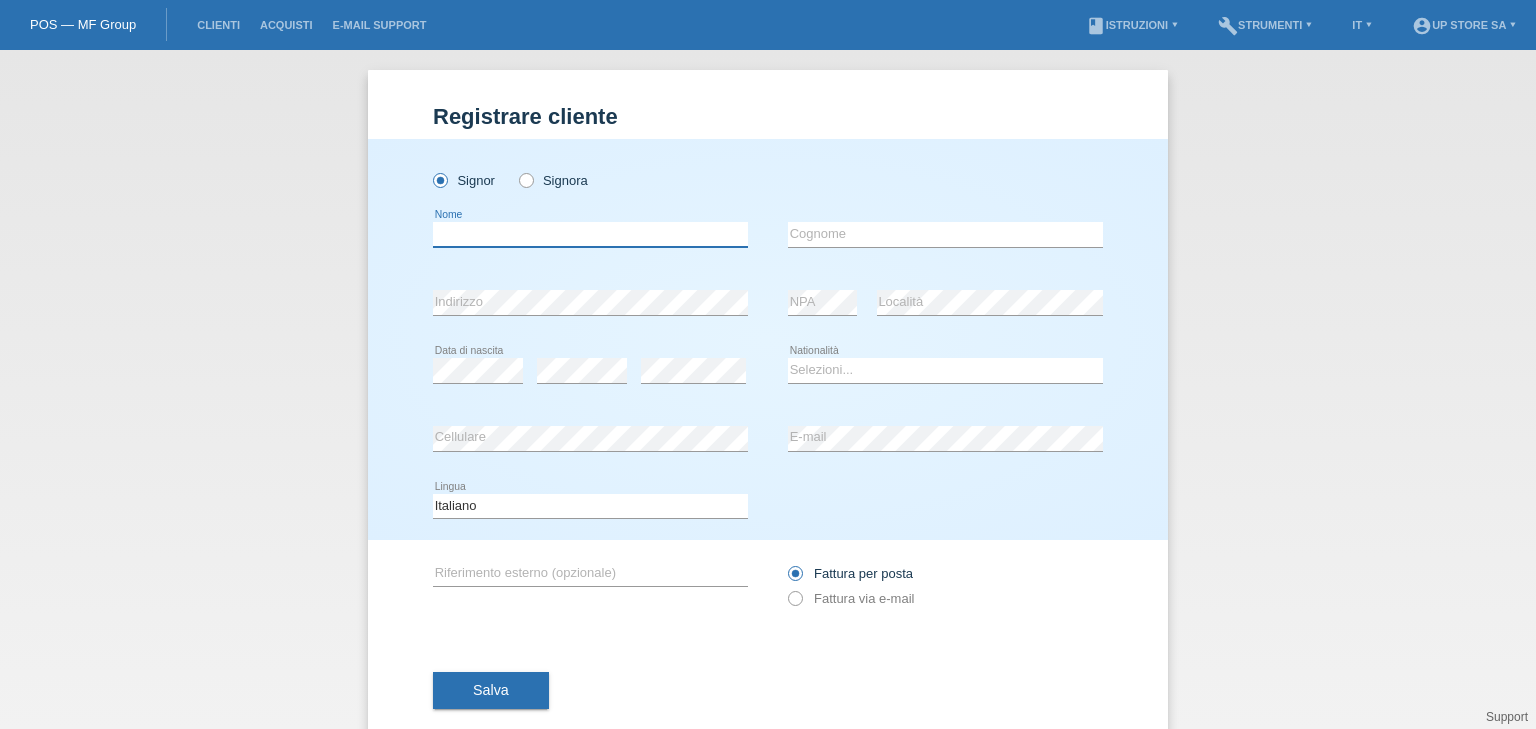 click at bounding box center (590, 234) 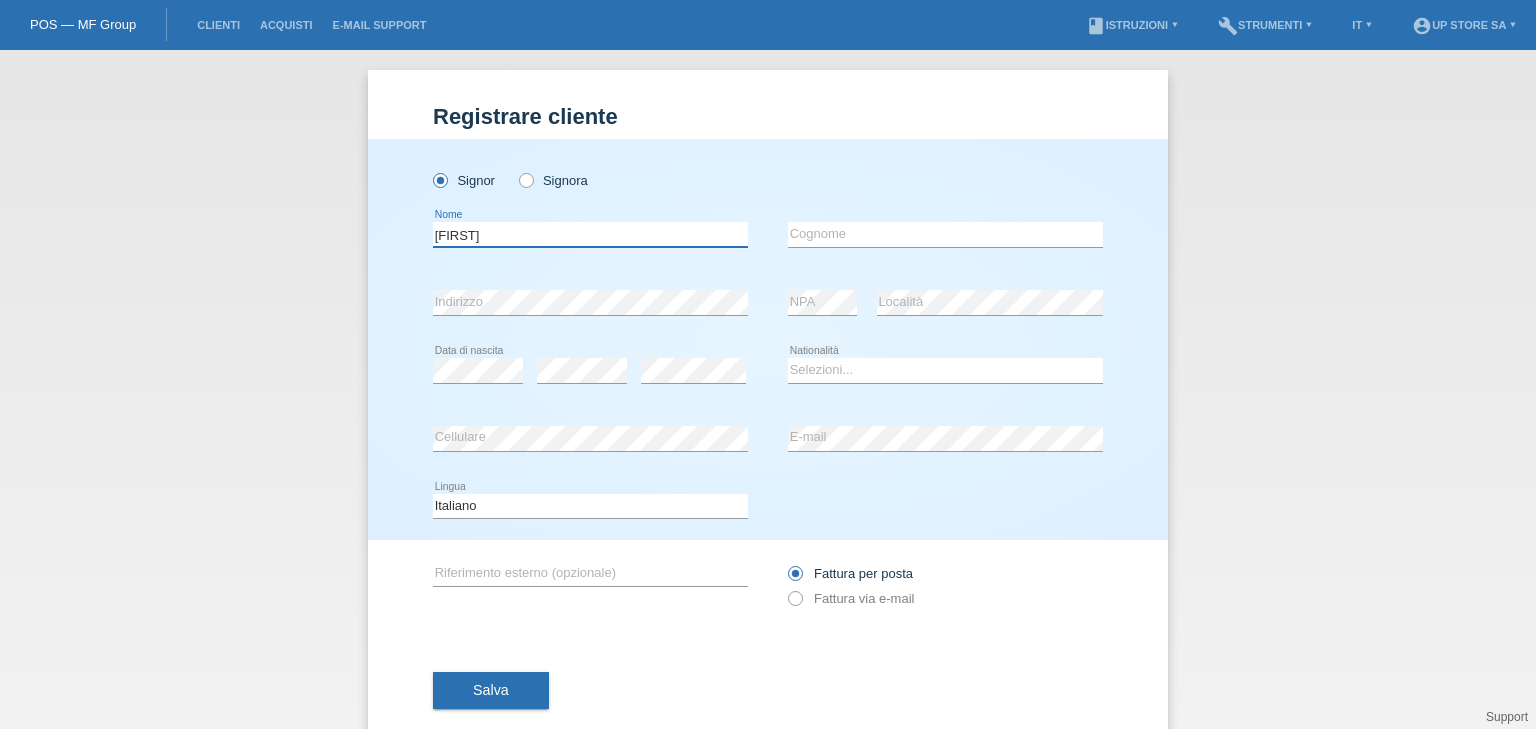 type on "Nathan" 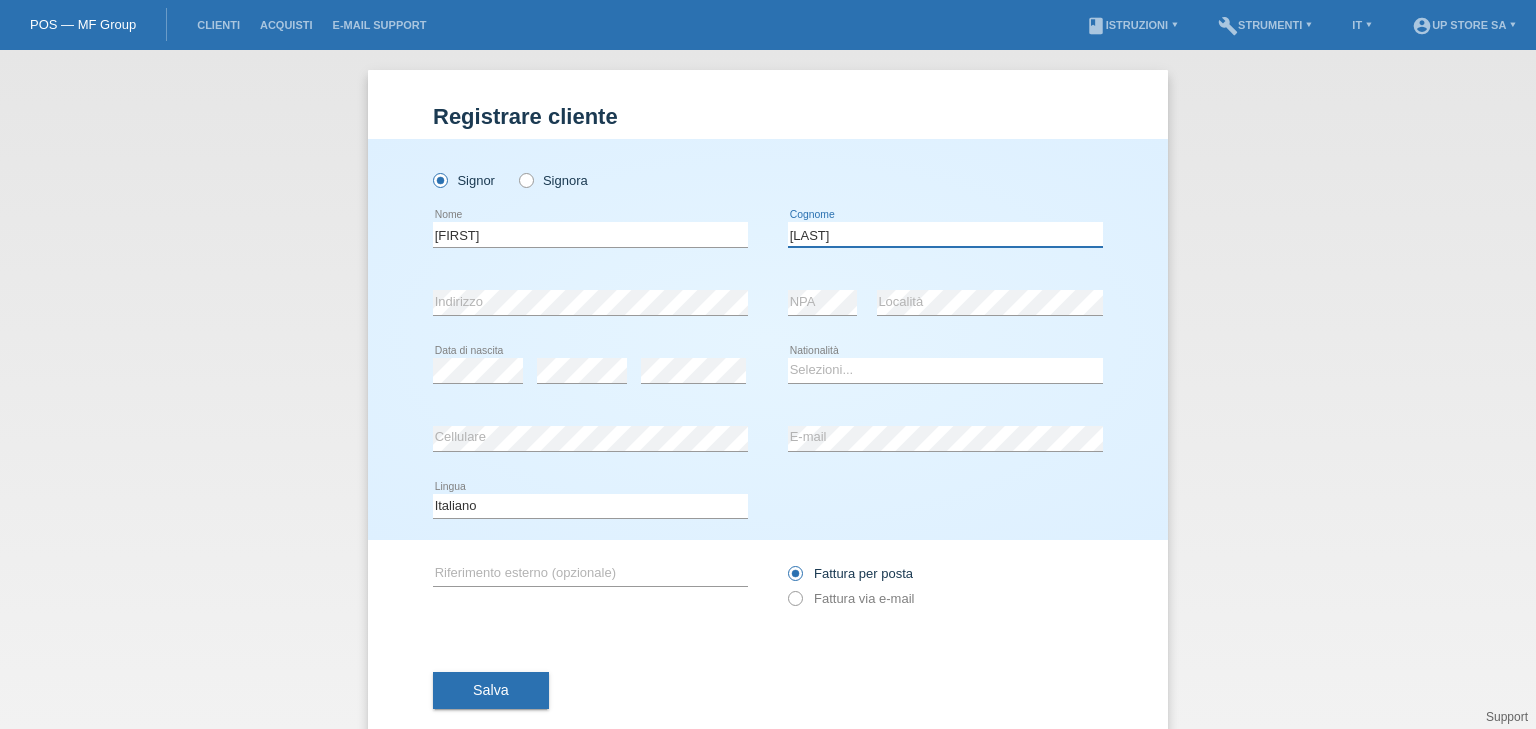 type on "Sartori" 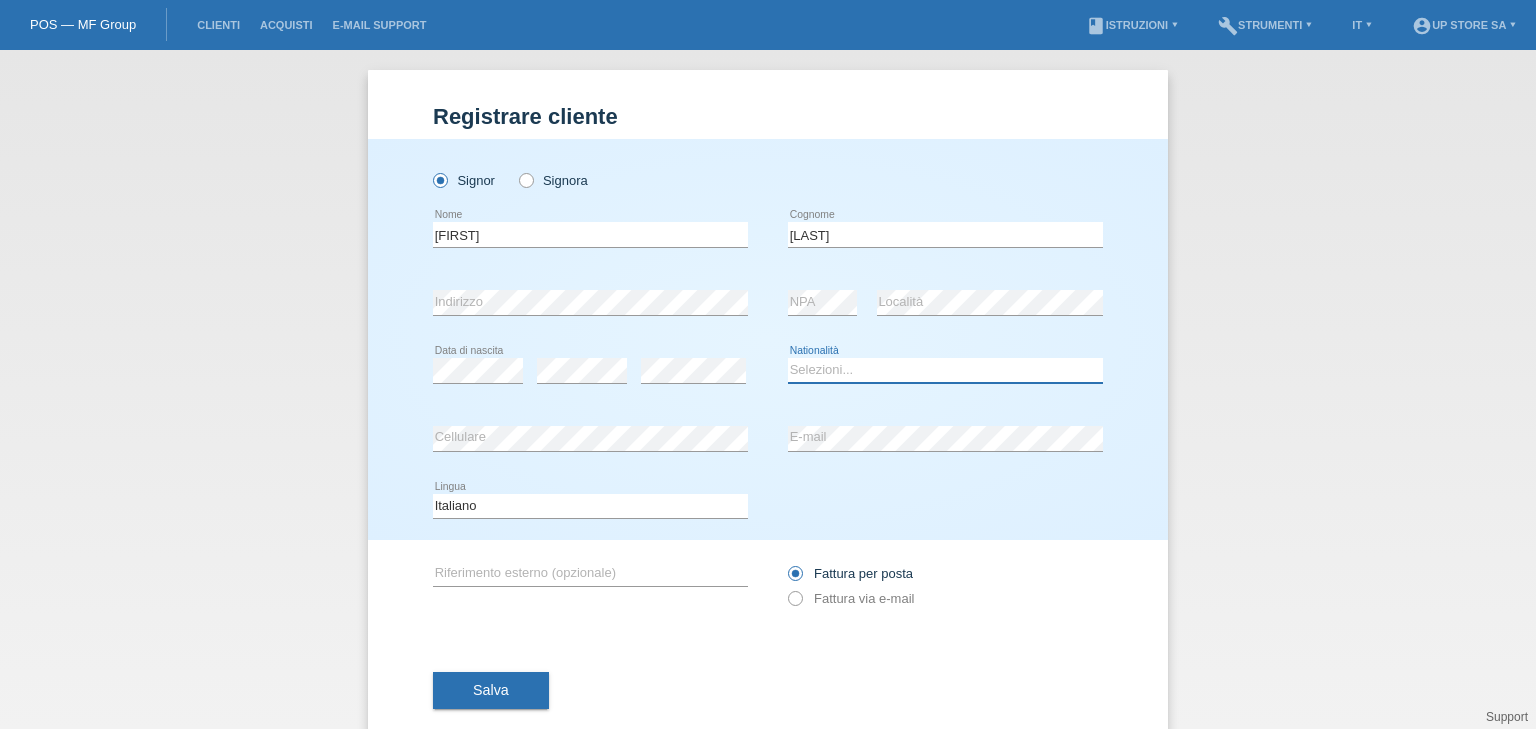 select on "CH" 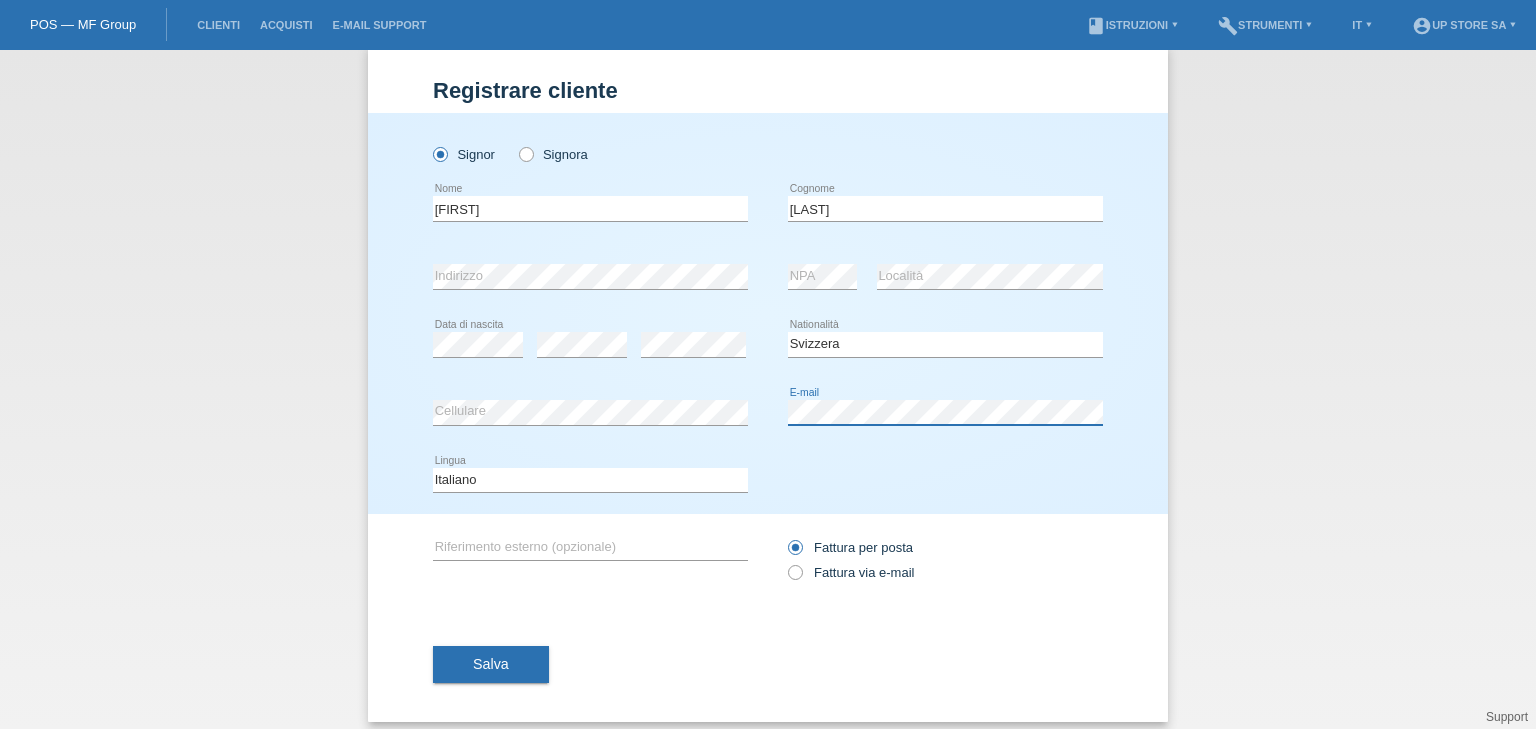 scroll, scrollTop: 39, scrollLeft: 0, axis: vertical 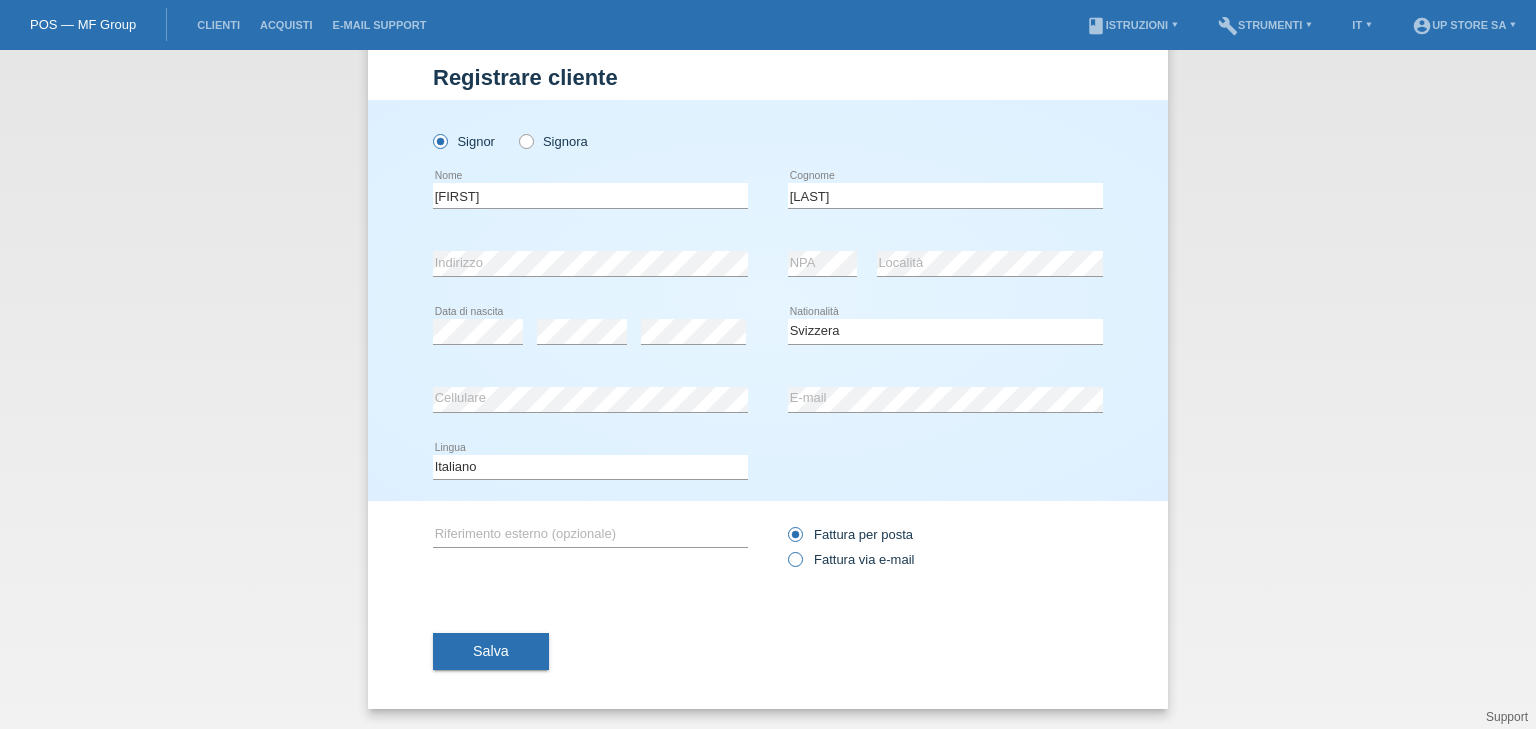 click on "Fattura via e-mail" at bounding box center (851, 559) 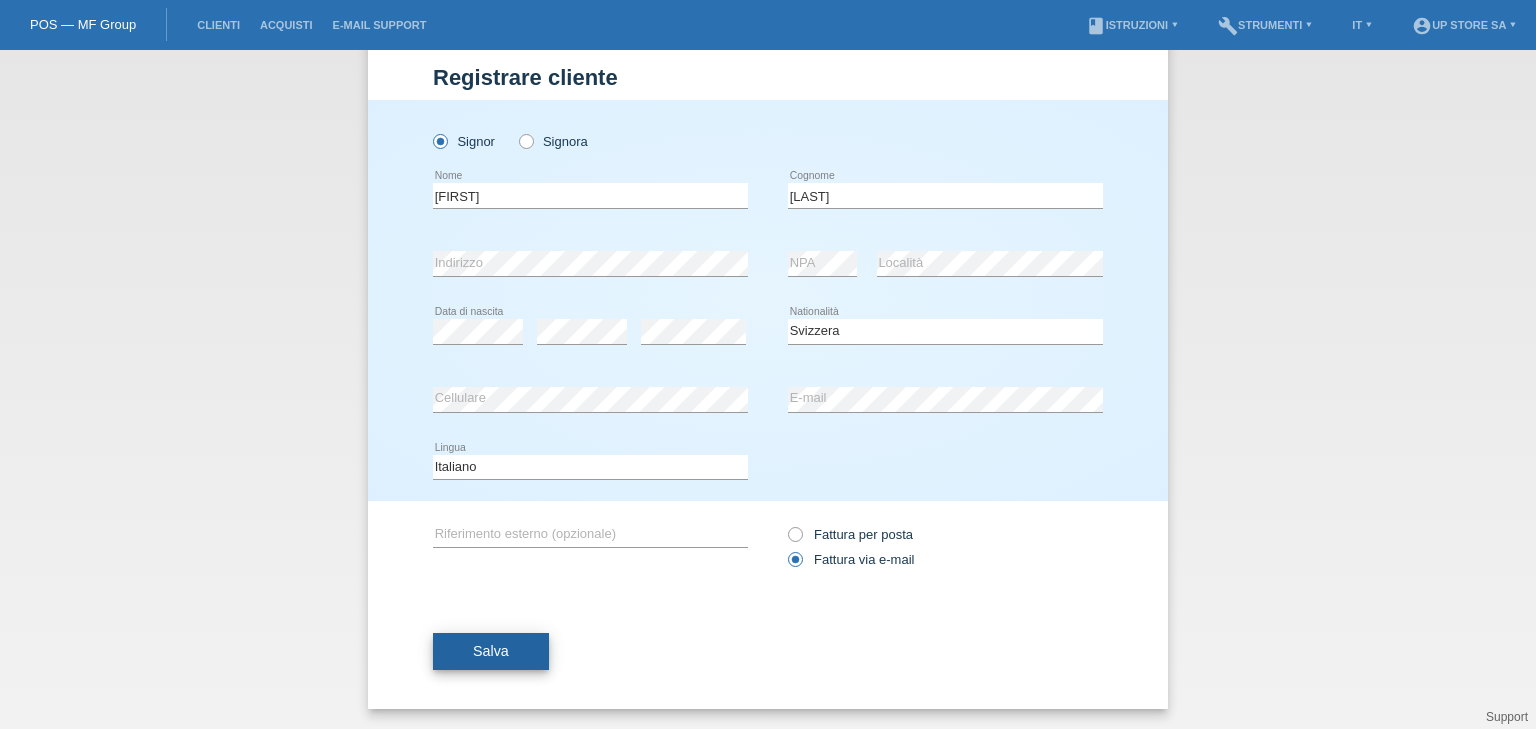 click on "Salva" at bounding box center [491, 652] 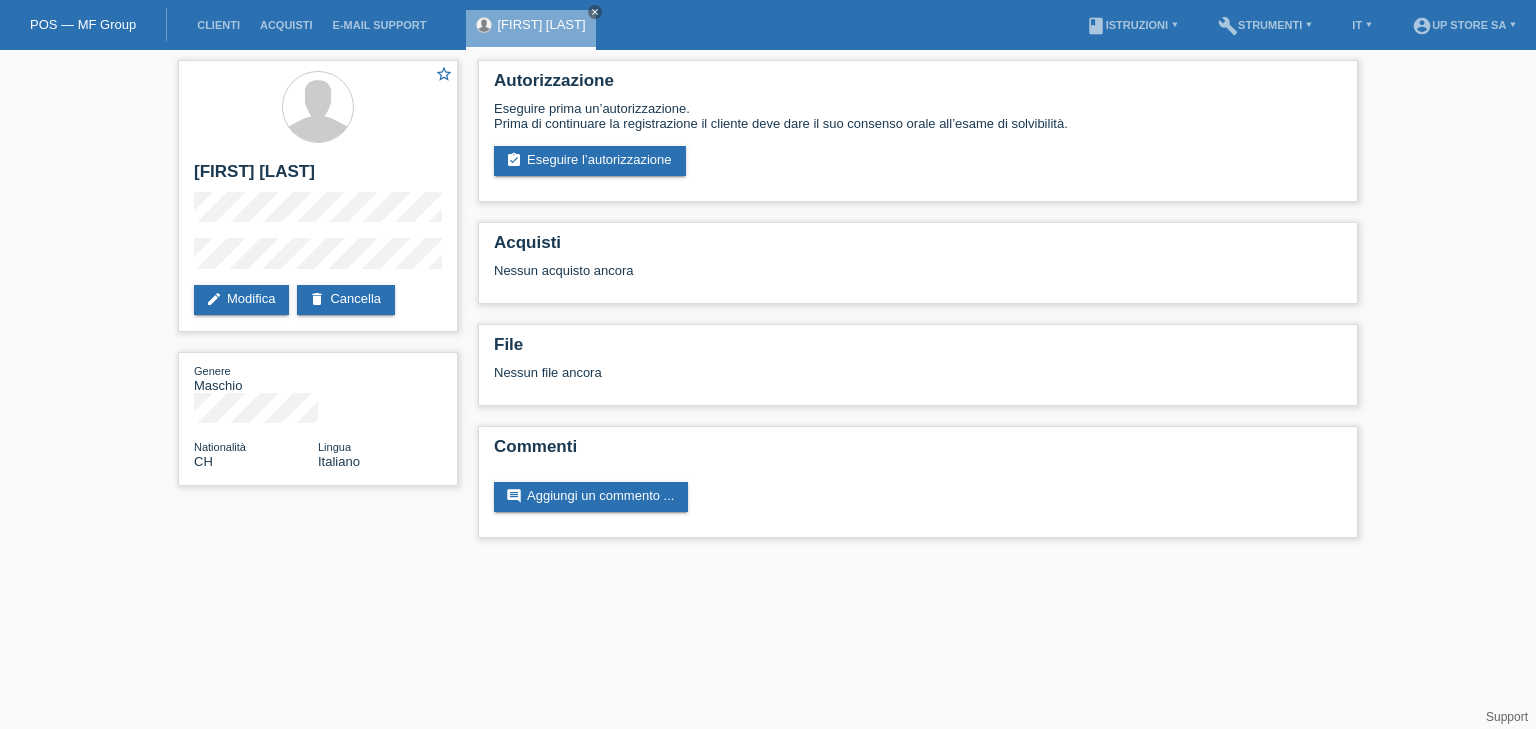 scroll, scrollTop: 0, scrollLeft: 0, axis: both 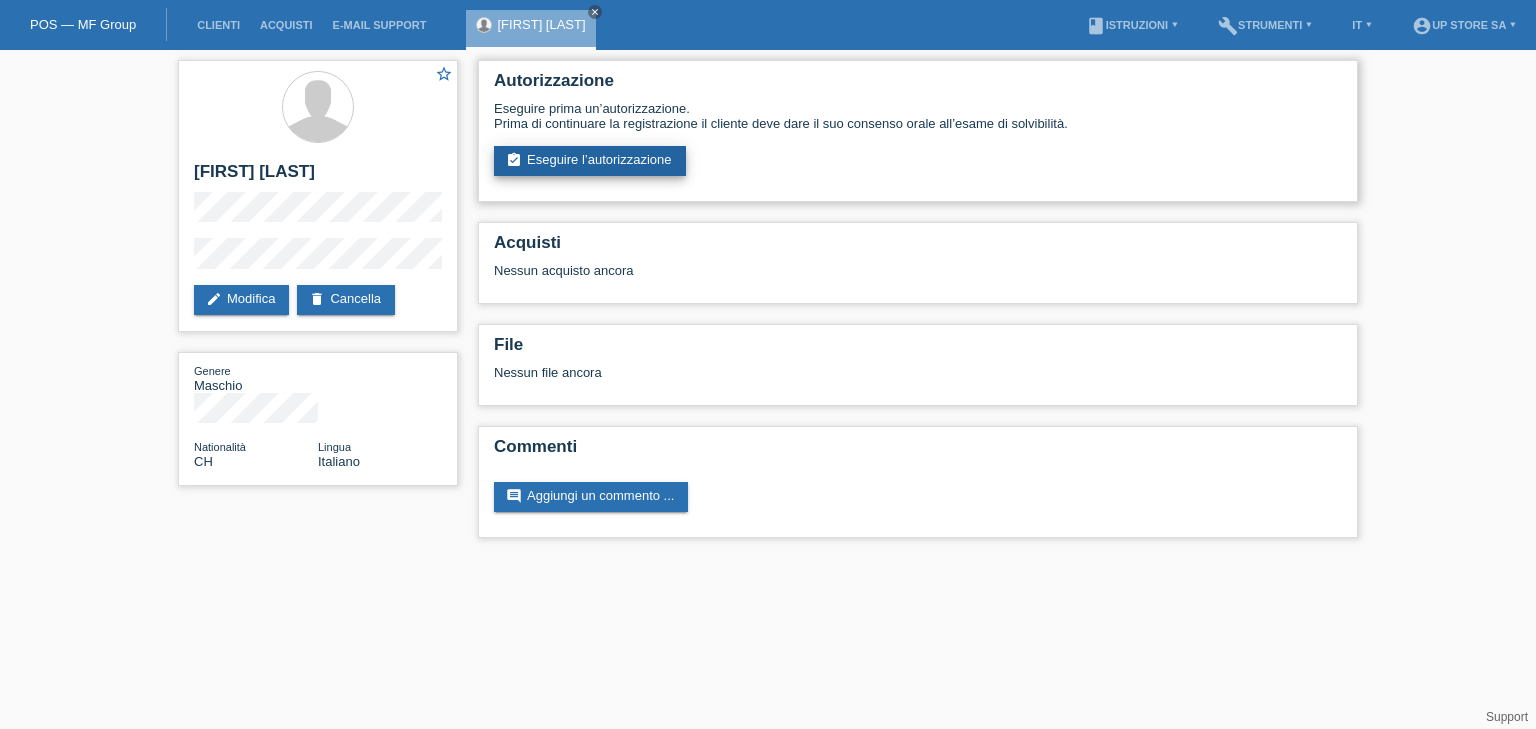 click on "assignment_turned_in  Eseguire l’autorizzazione" at bounding box center (590, 161) 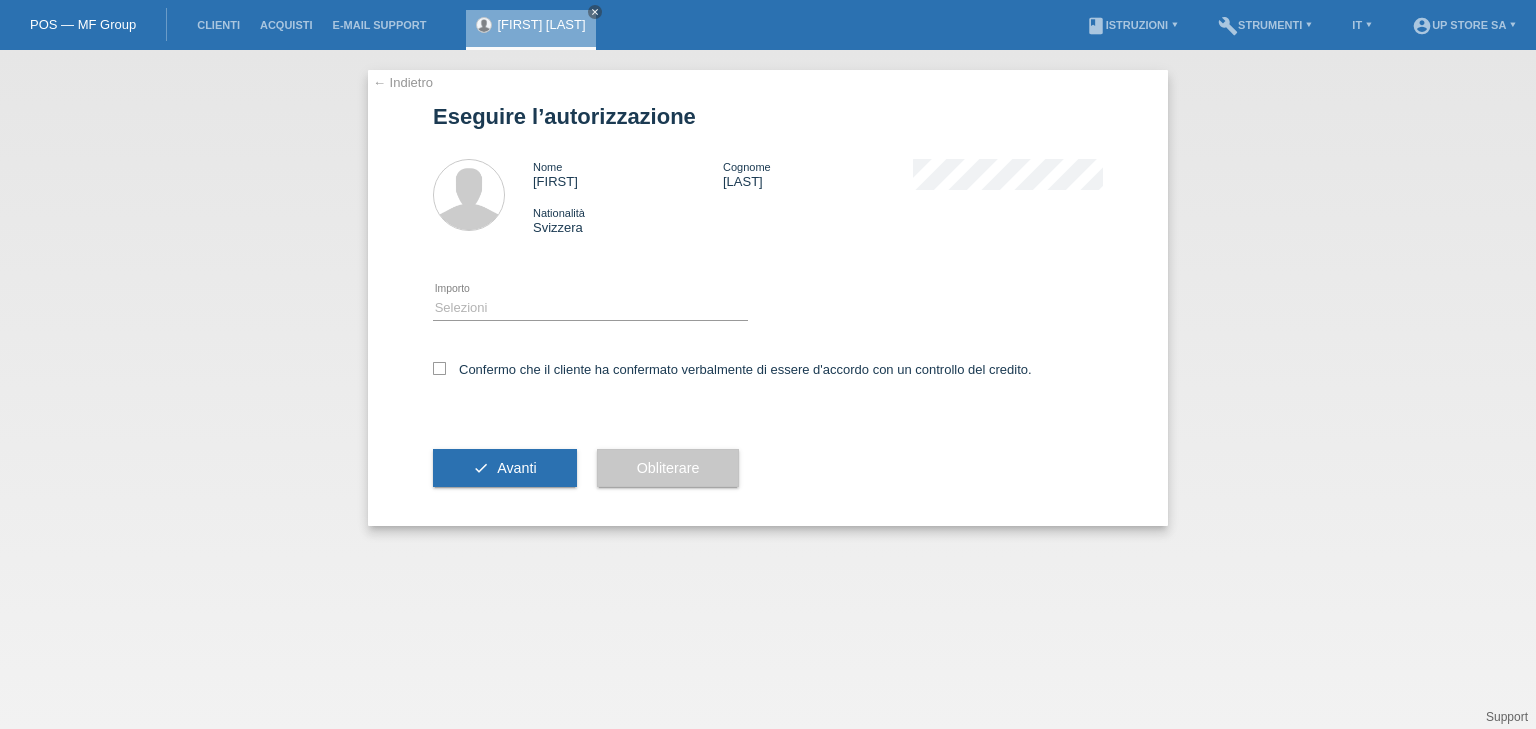 scroll, scrollTop: 0, scrollLeft: 0, axis: both 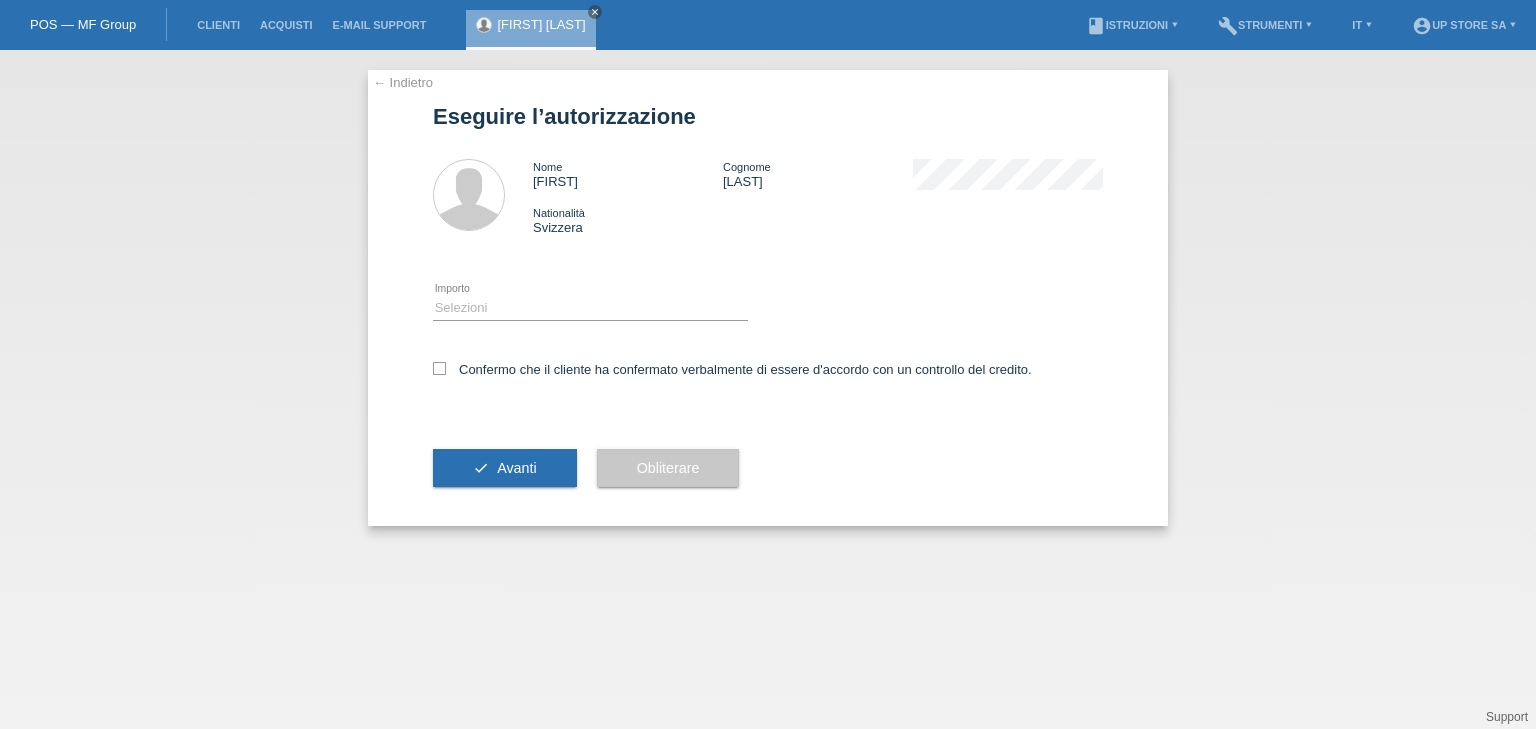 click on "Confermo che il cliente ha confermato verbalmente di essere d'accordo con un controllo del credito." at bounding box center [768, 376] 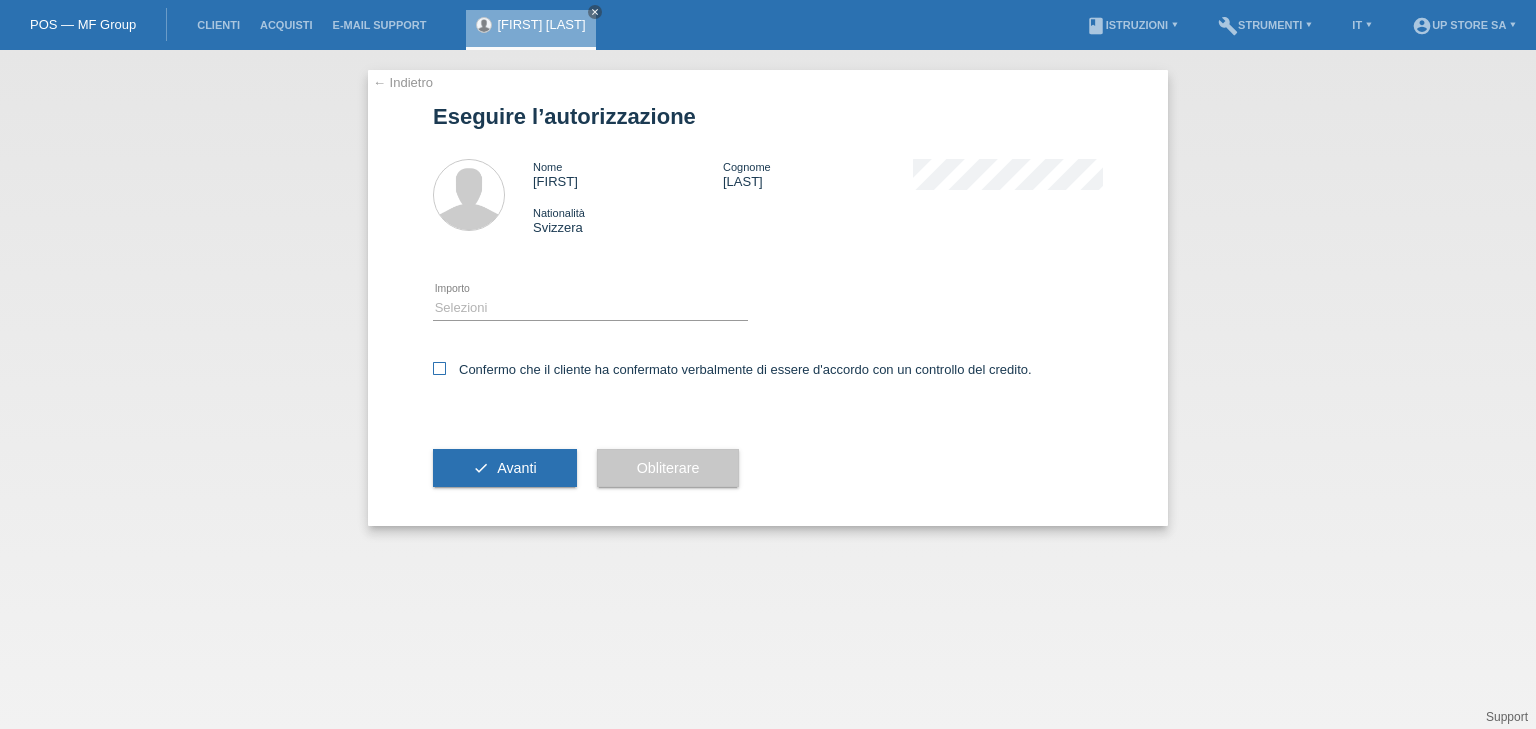 click on "Confermo che il cliente ha confermato verbalmente di essere d'accordo con un controllo del credito." at bounding box center [732, 369] 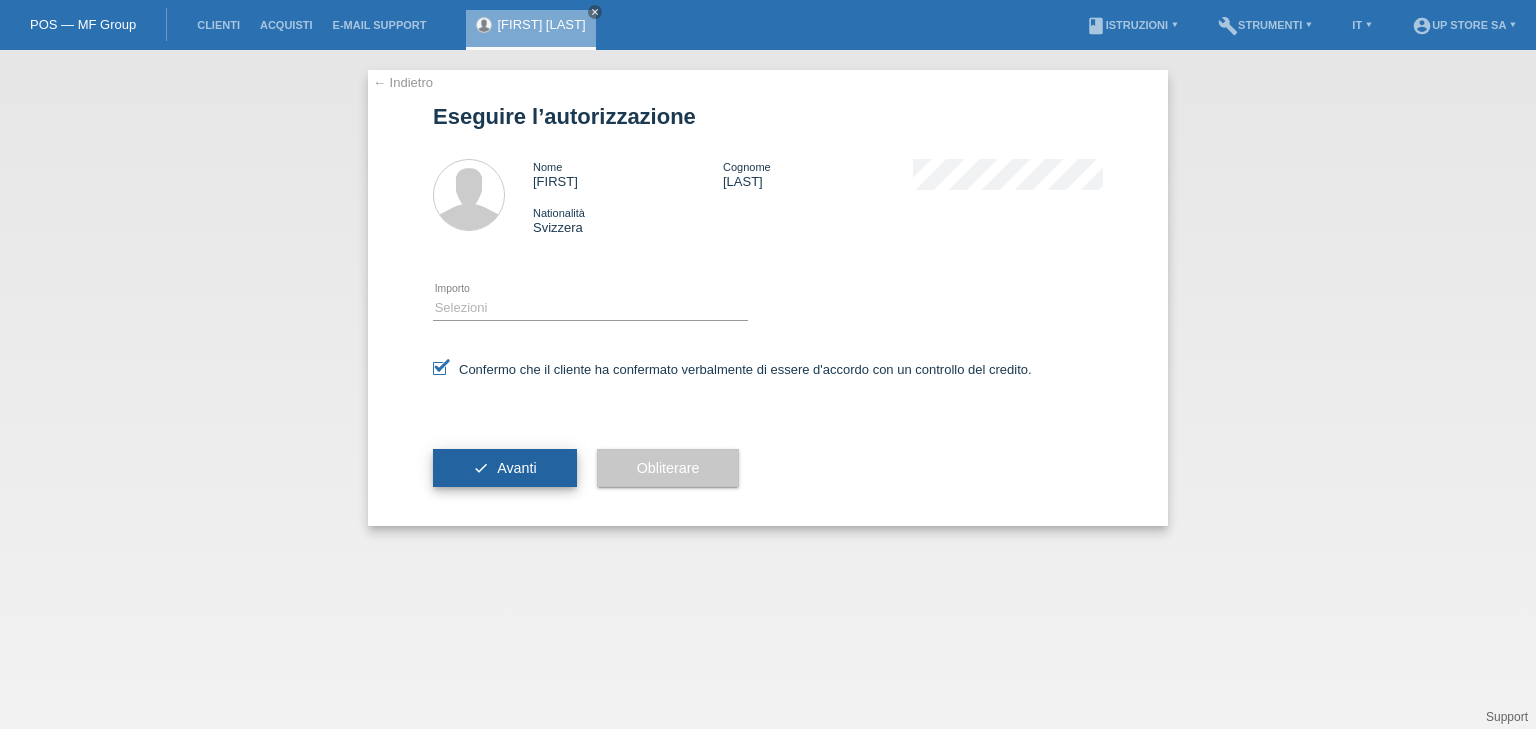 click on "Avanti" at bounding box center (516, 468) 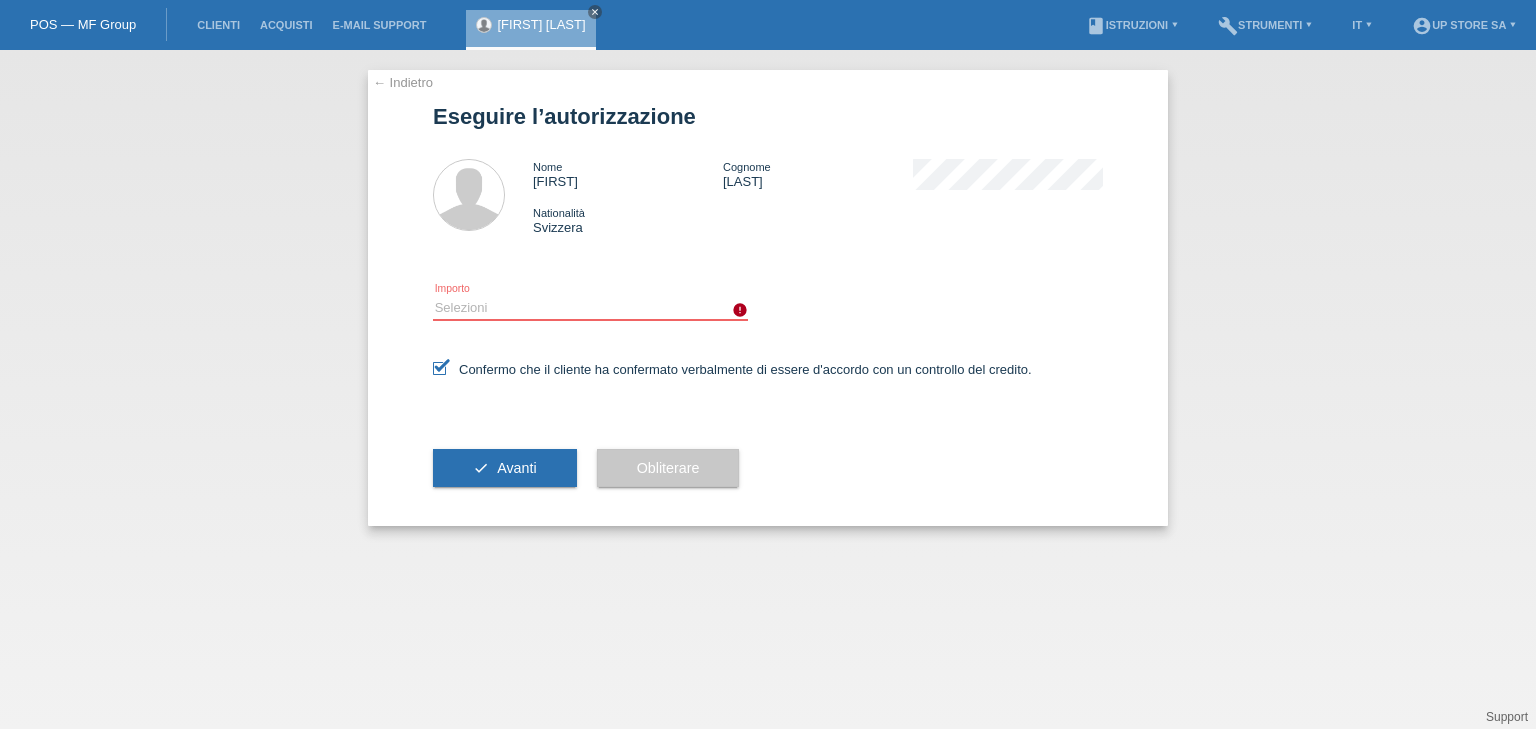 click on "Selezioni
CHF 1.00 - CHF 499.00
CHF 500.00 - CHF 1'999.00
CHF 2'000.00 - CHF 6'000.00" at bounding box center (590, 308) 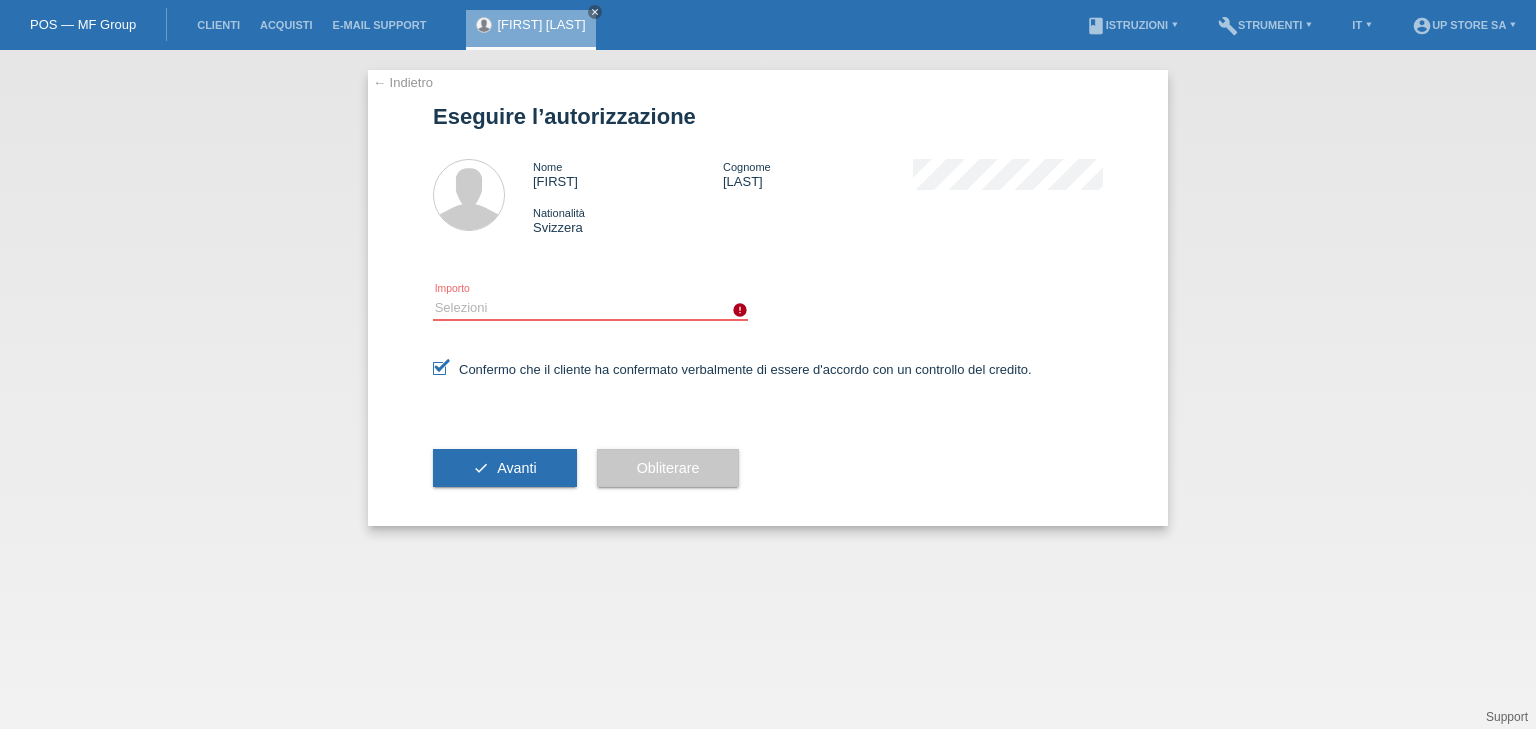select on "2" 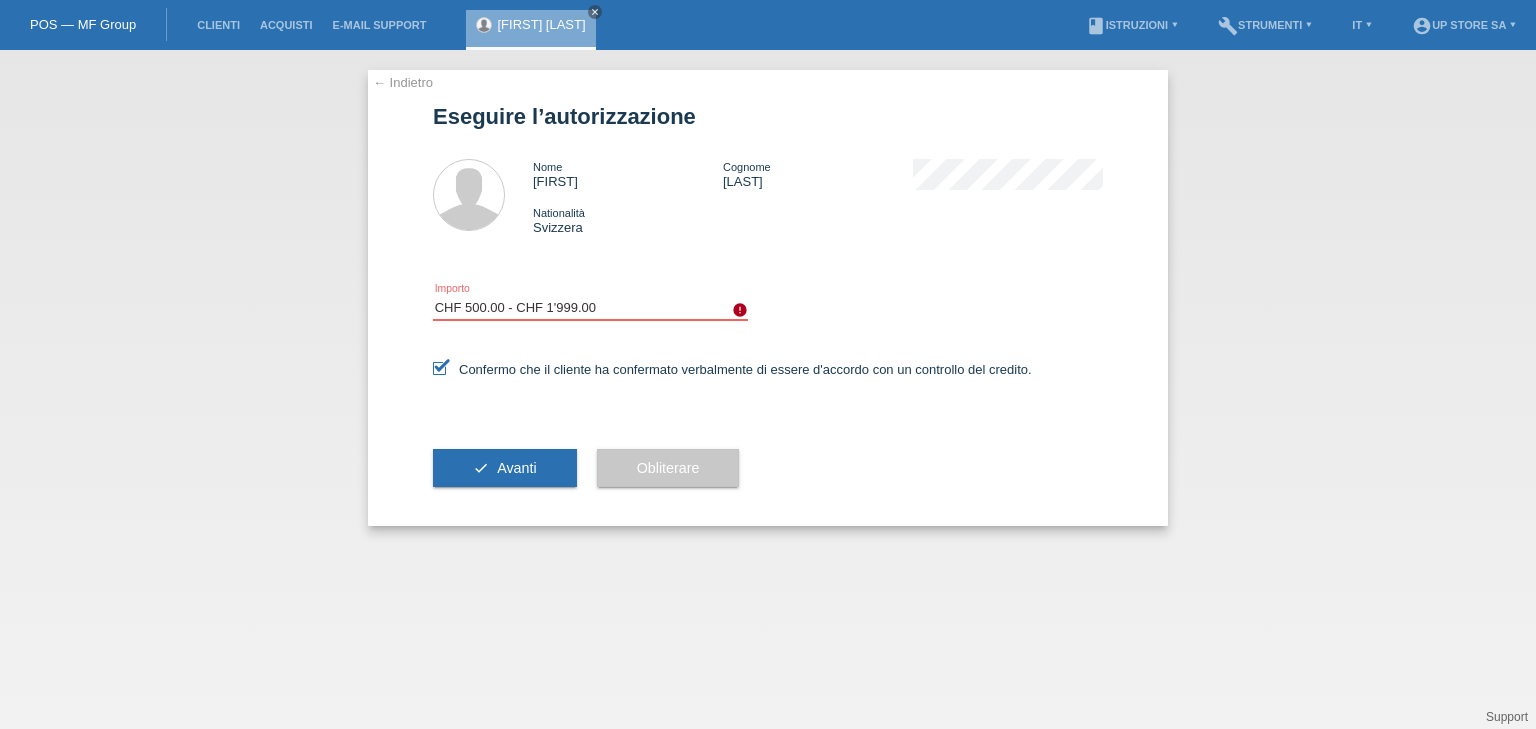 click on "Selezioni
CHF 1.00 - CHF 499.00
CHF 500.00 - CHF 1'999.00
CHF 2'000.00 - CHF 6'000.00" at bounding box center [590, 308] 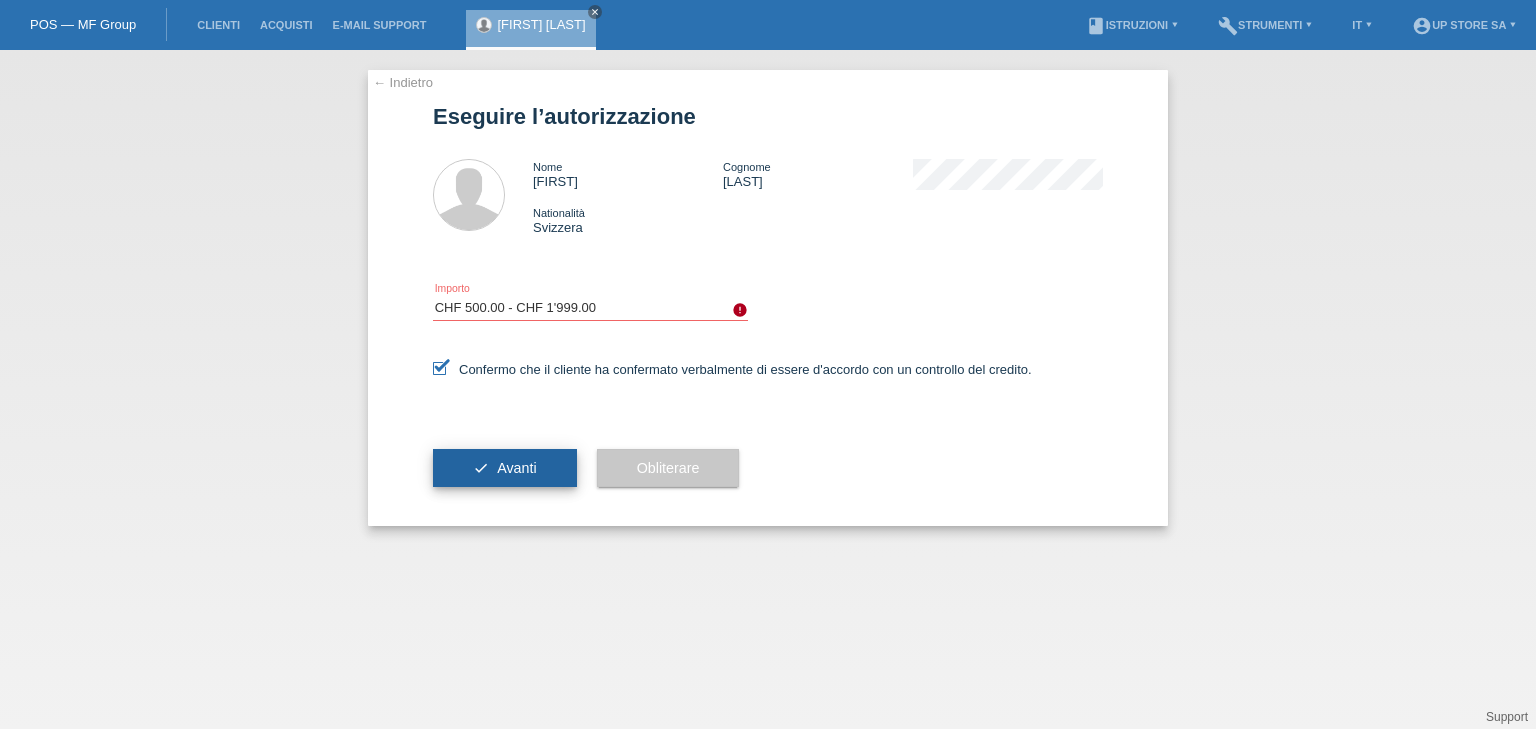 click on "check   Avanti" at bounding box center [505, 468] 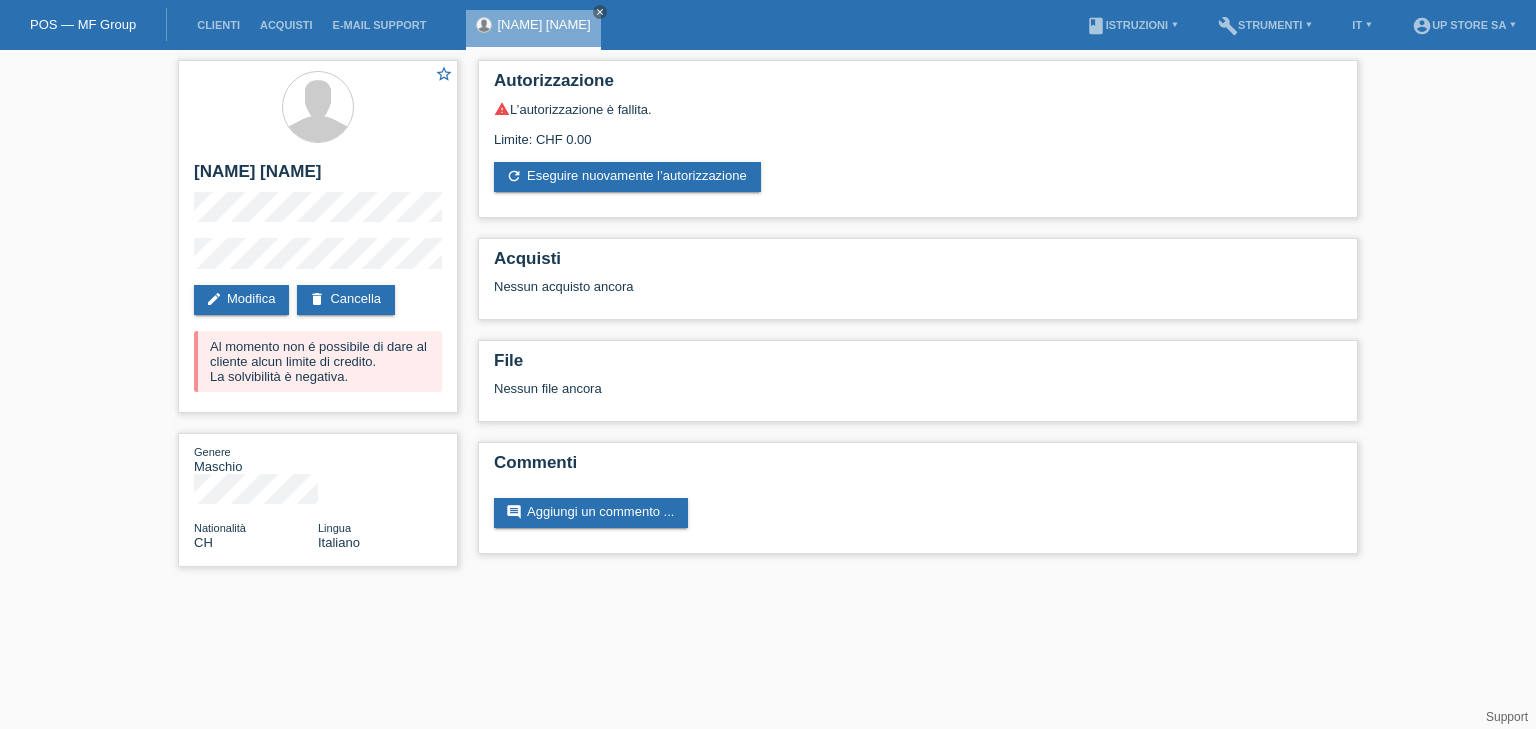 scroll, scrollTop: 0, scrollLeft: 0, axis: both 